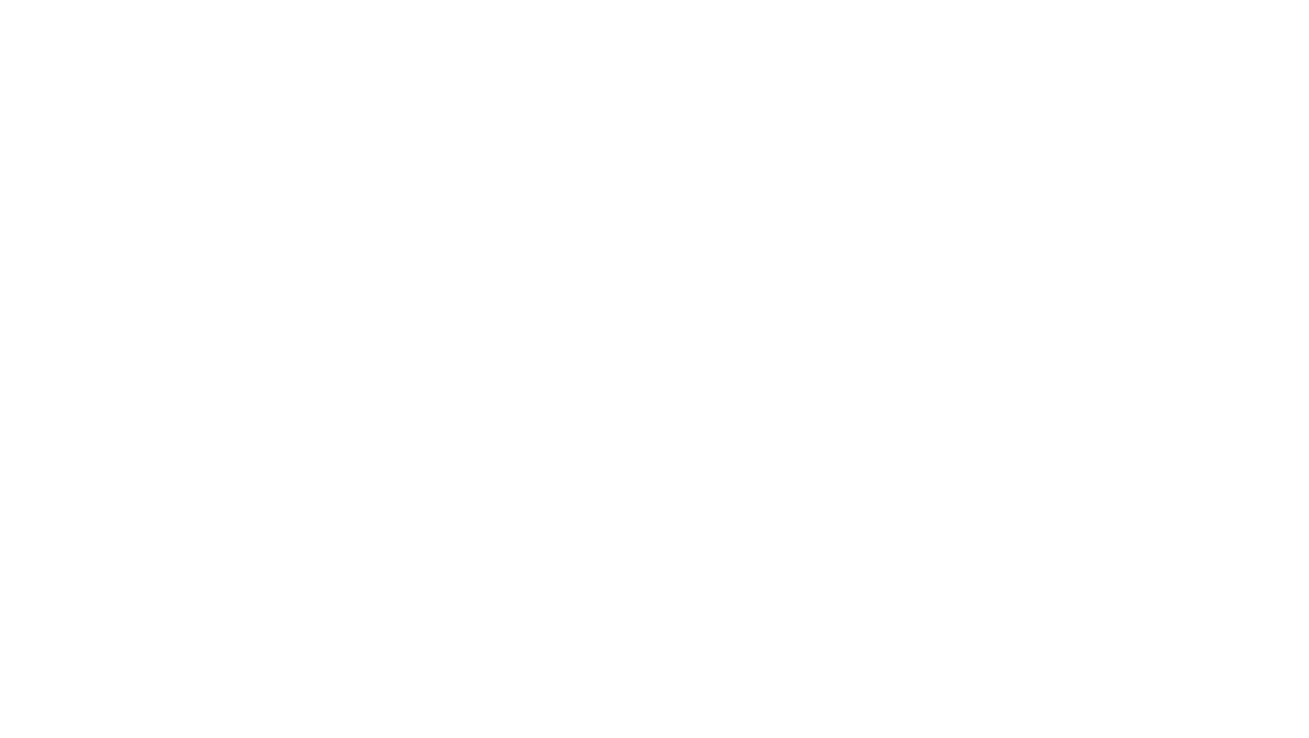 scroll, scrollTop: 0, scrollLeft: 0, axis: both 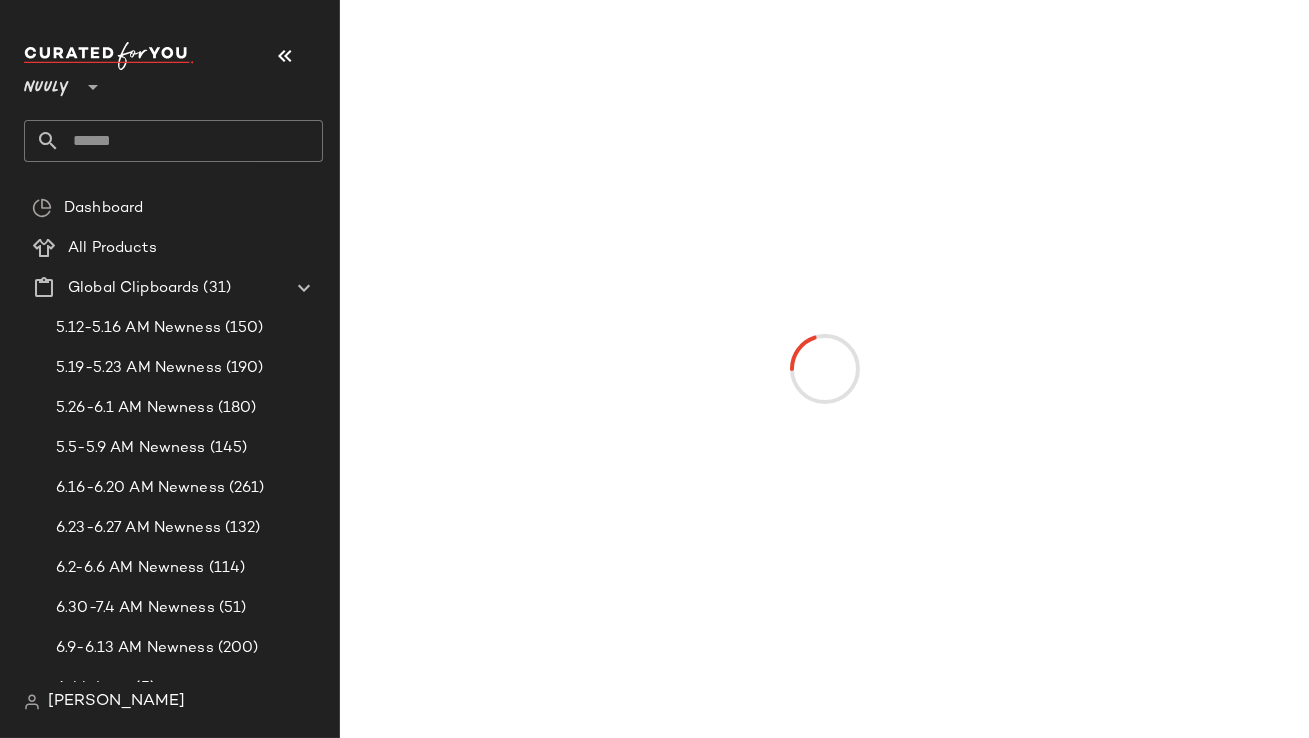 click at bounding box center (285, 56) 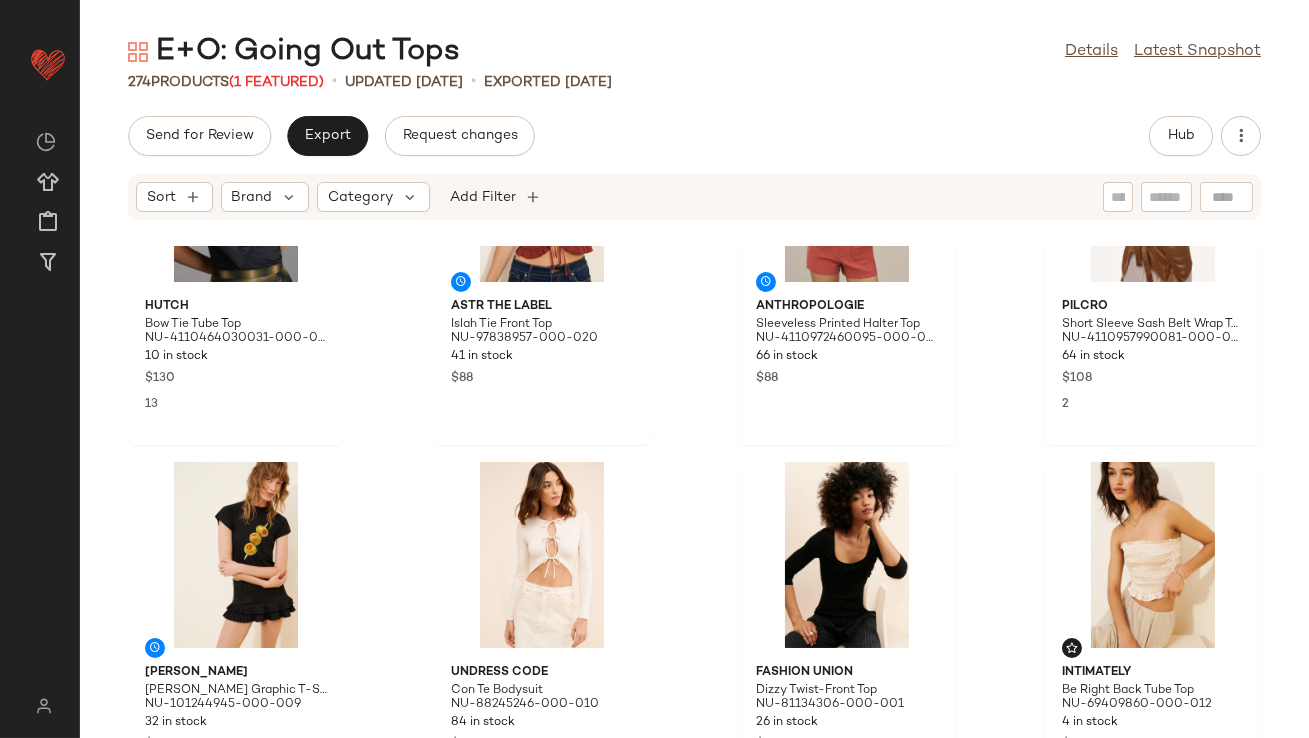 scroll, scrollTop: 1470, scrollLeft: 0, axis: vertical 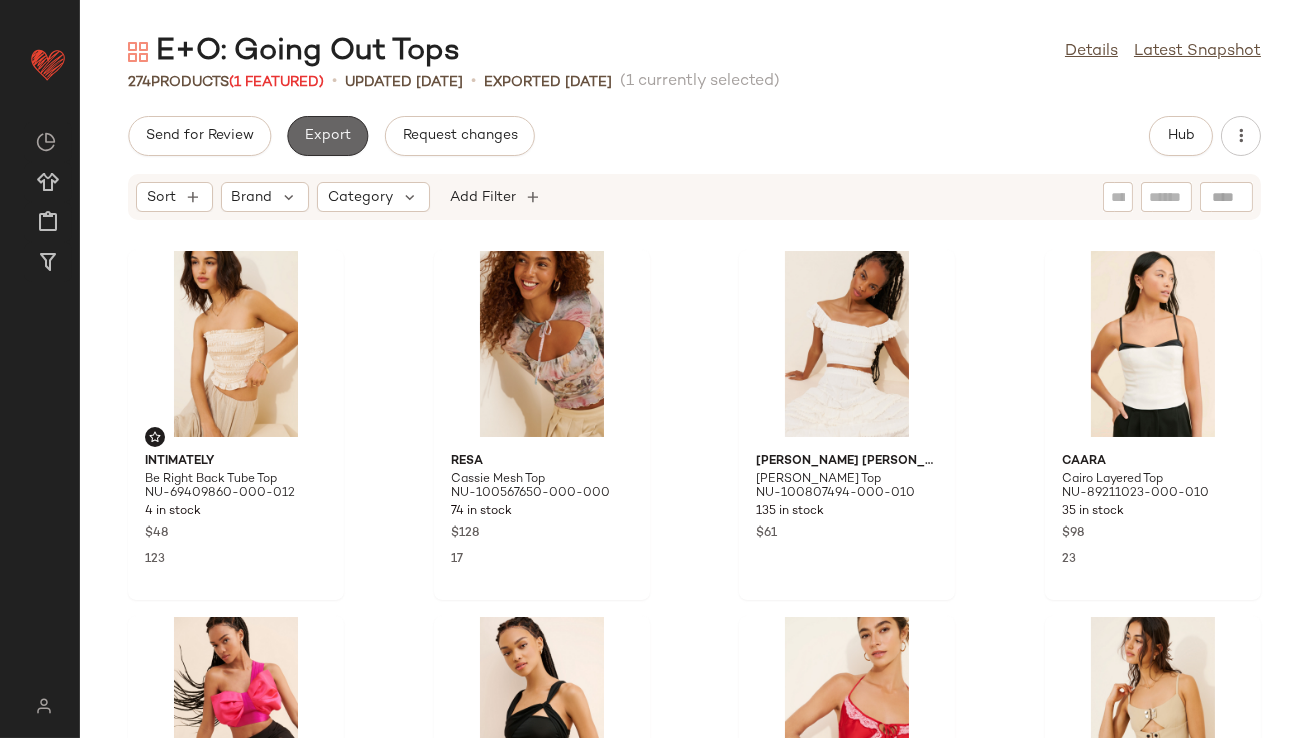 click on "Export" 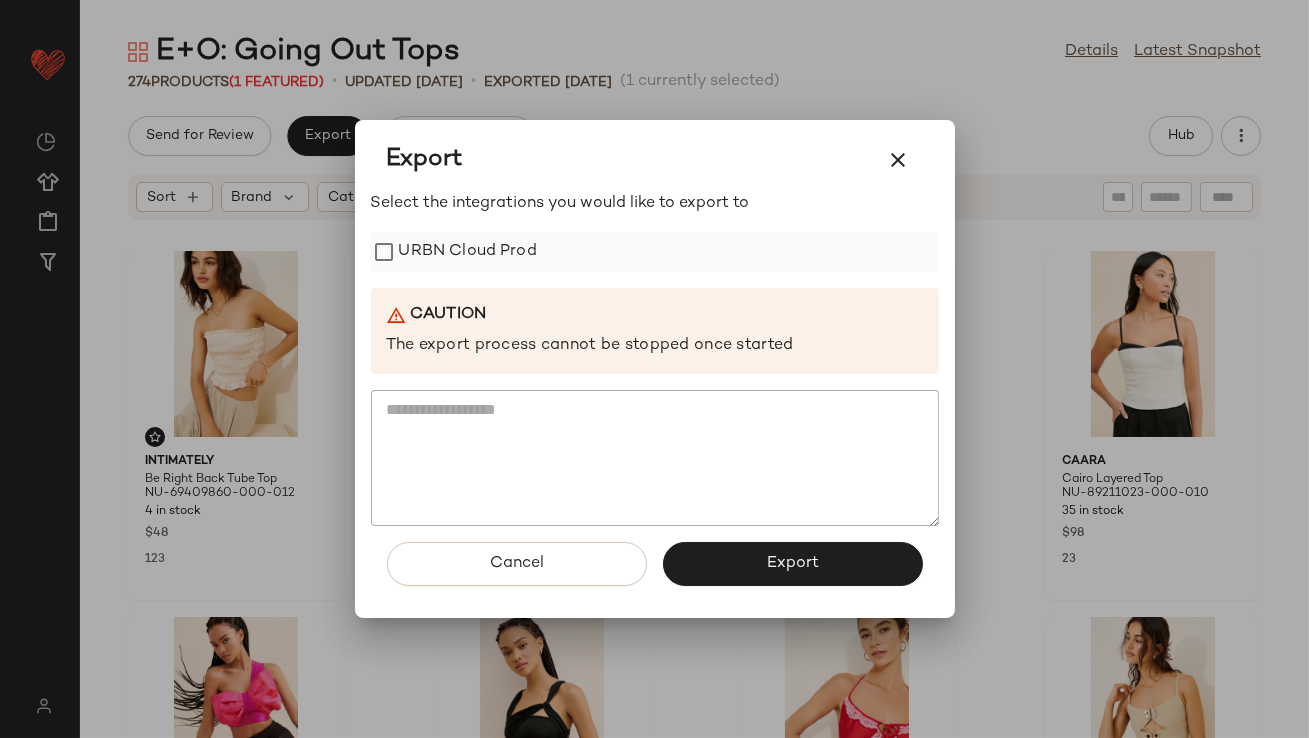 click on "URBN Cloud Prod" at bounding box center [468, 252] 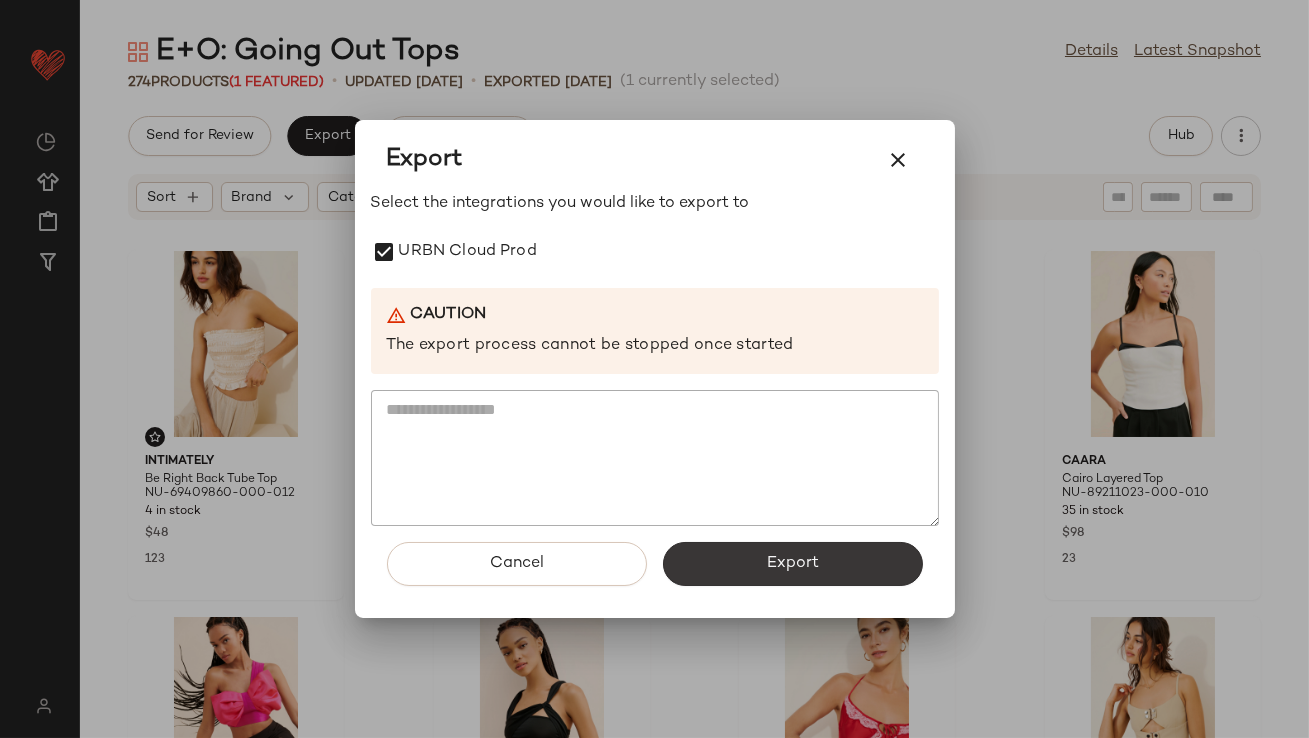 click on "Export" at bounding box center [793, 564] 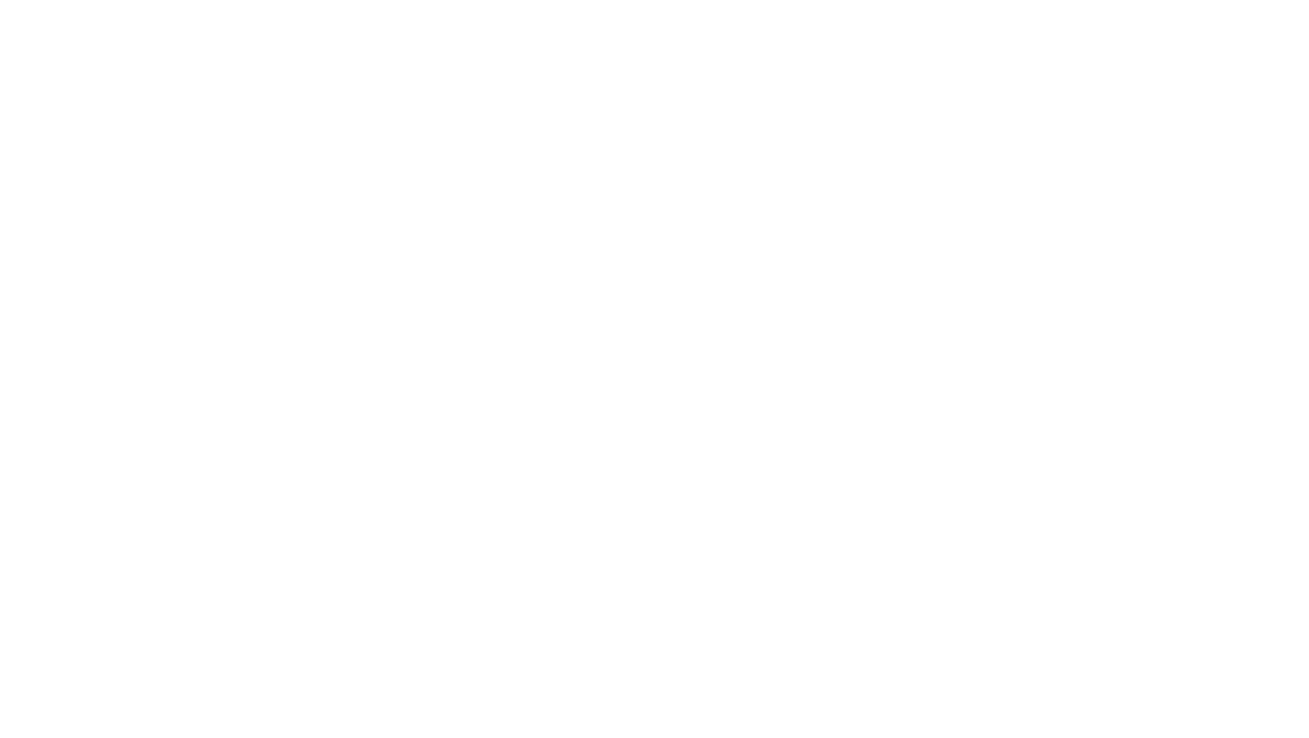scroll, scrollTop: 0, scrollLeft: 0, axis: both 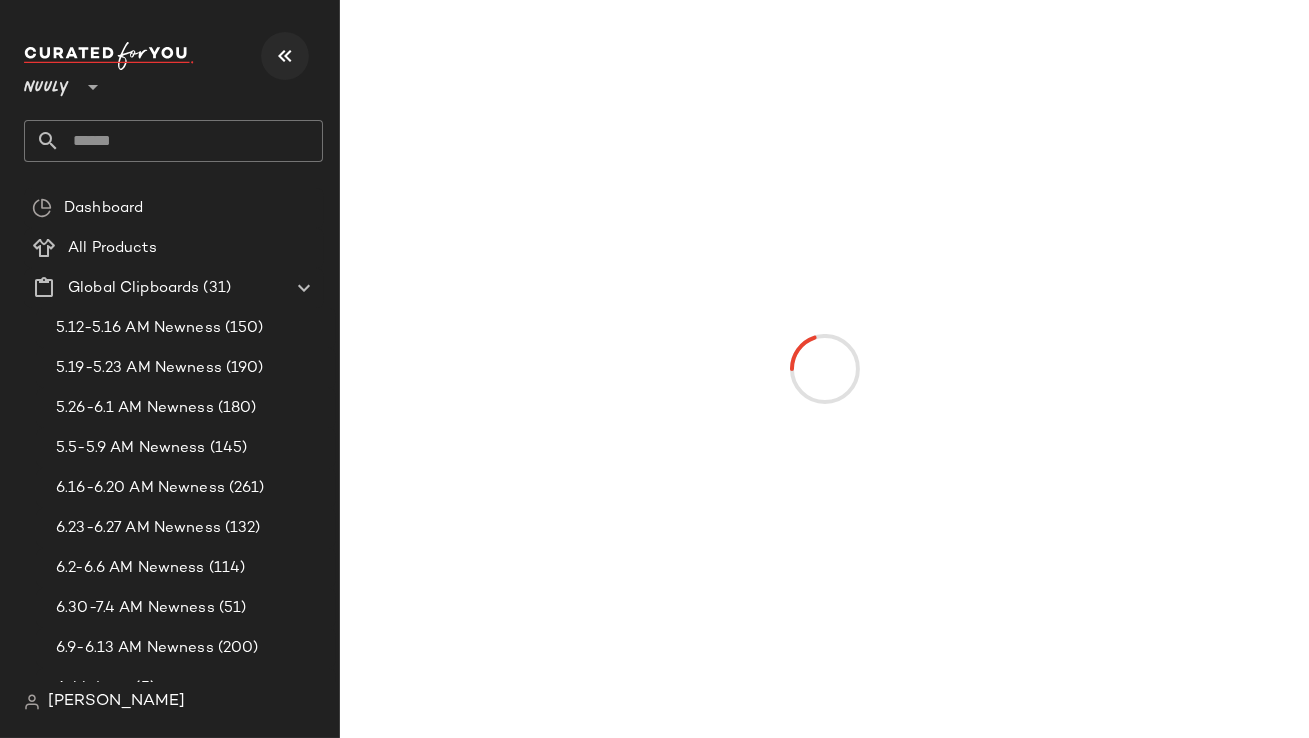 click at bounding box center [285, 56] 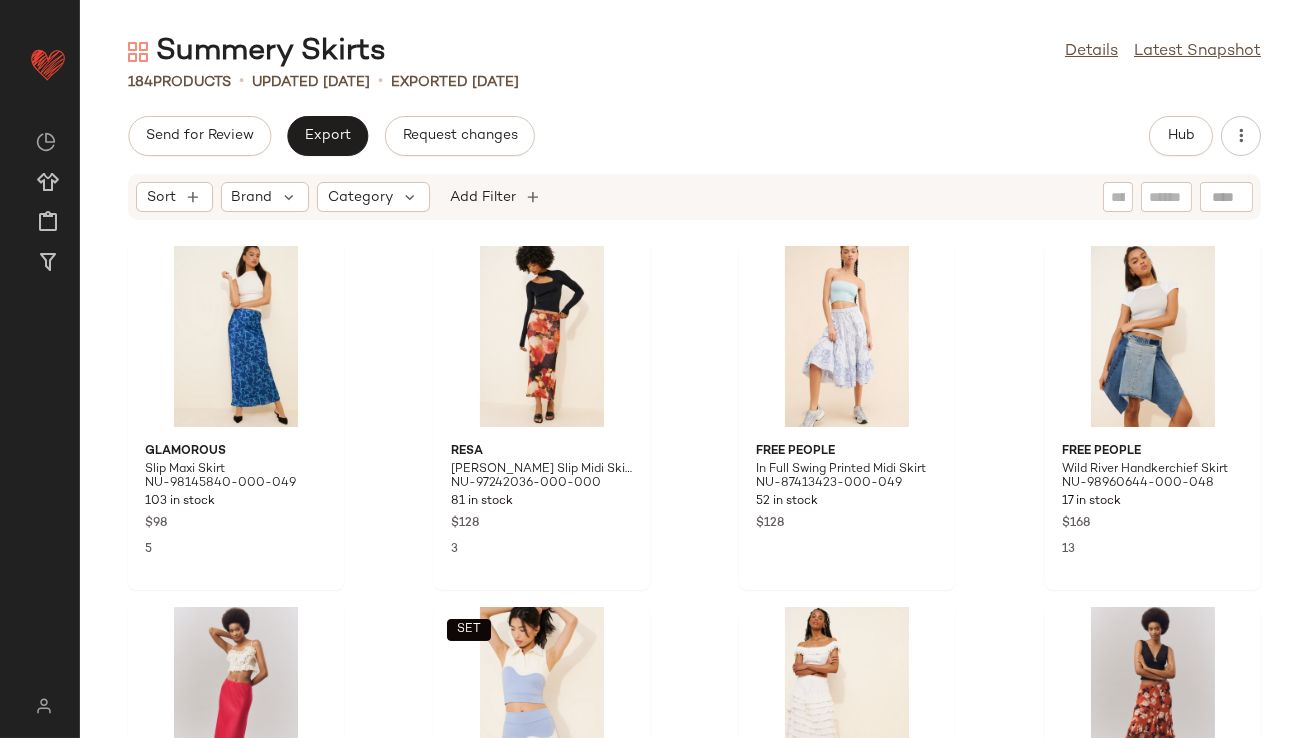 scroll, scrollTop: 0, scrollLeft: 0, axis: both 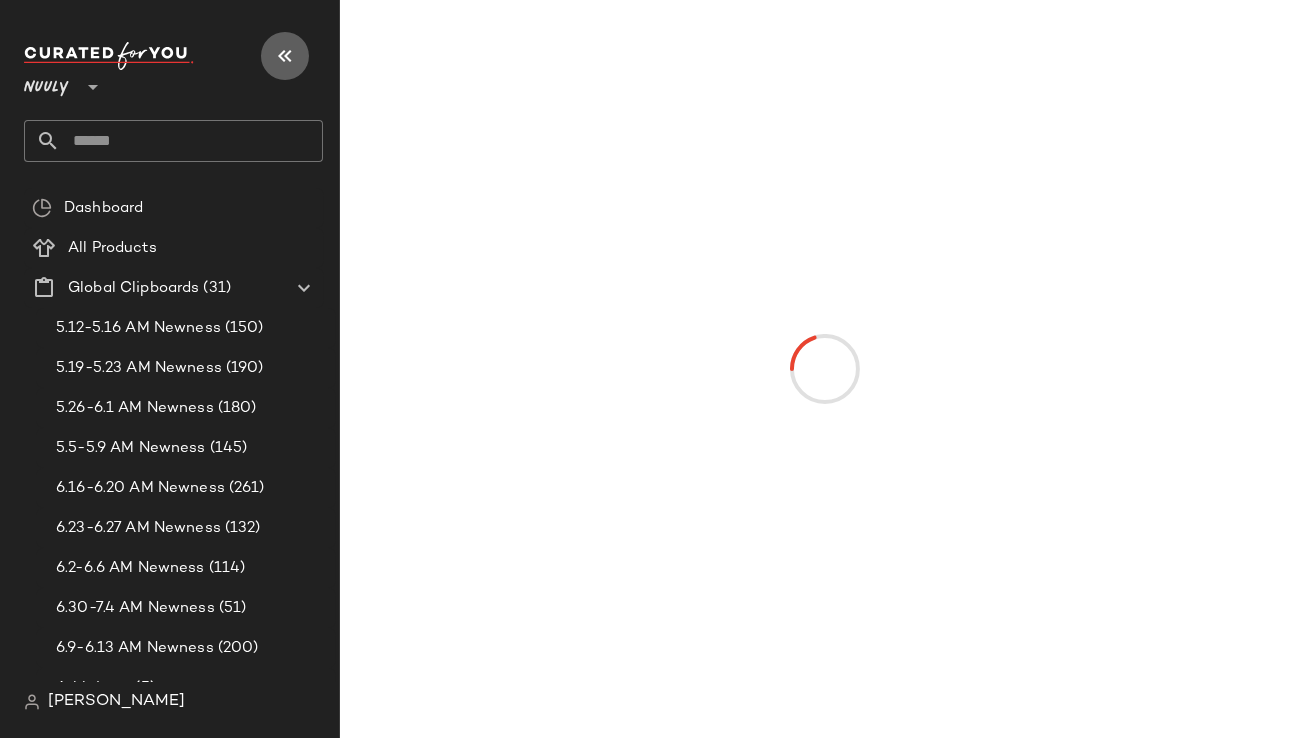 click at bounding box center (285, 56) 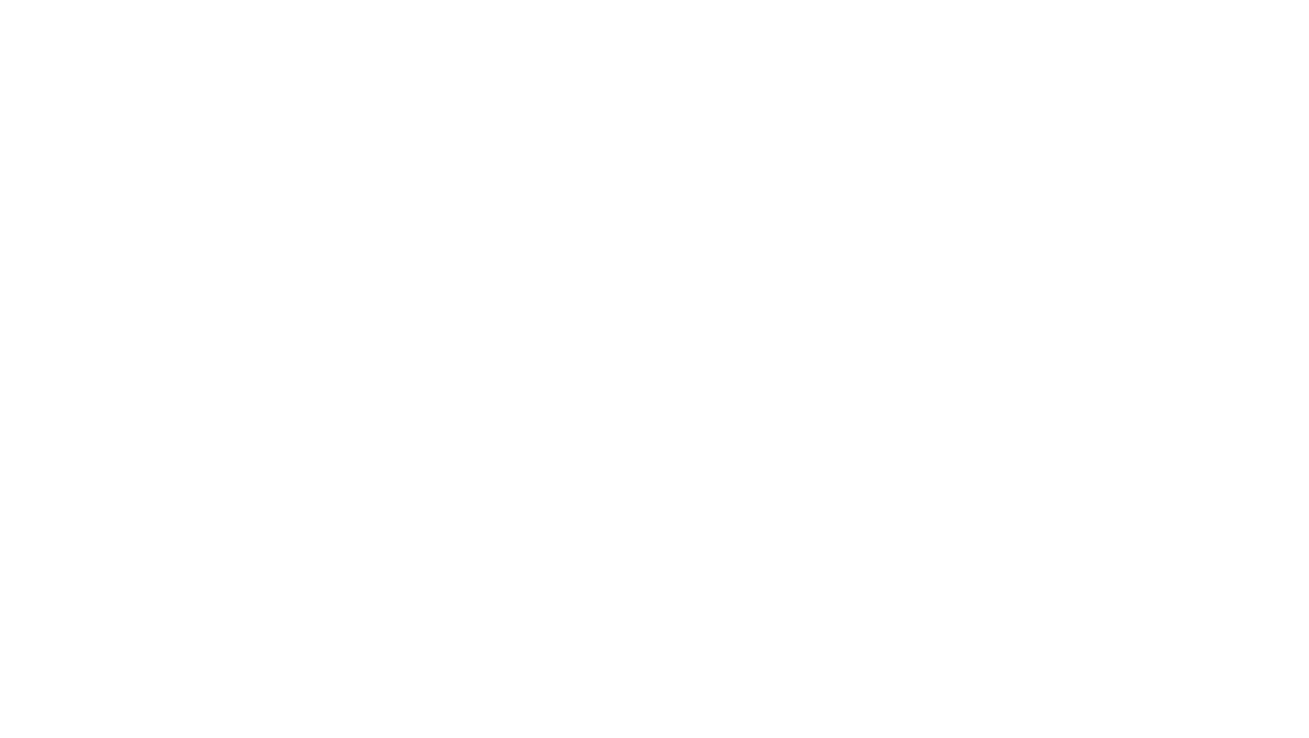 scroll, scrollTop: 0, scrollLeft: 0, axis: both 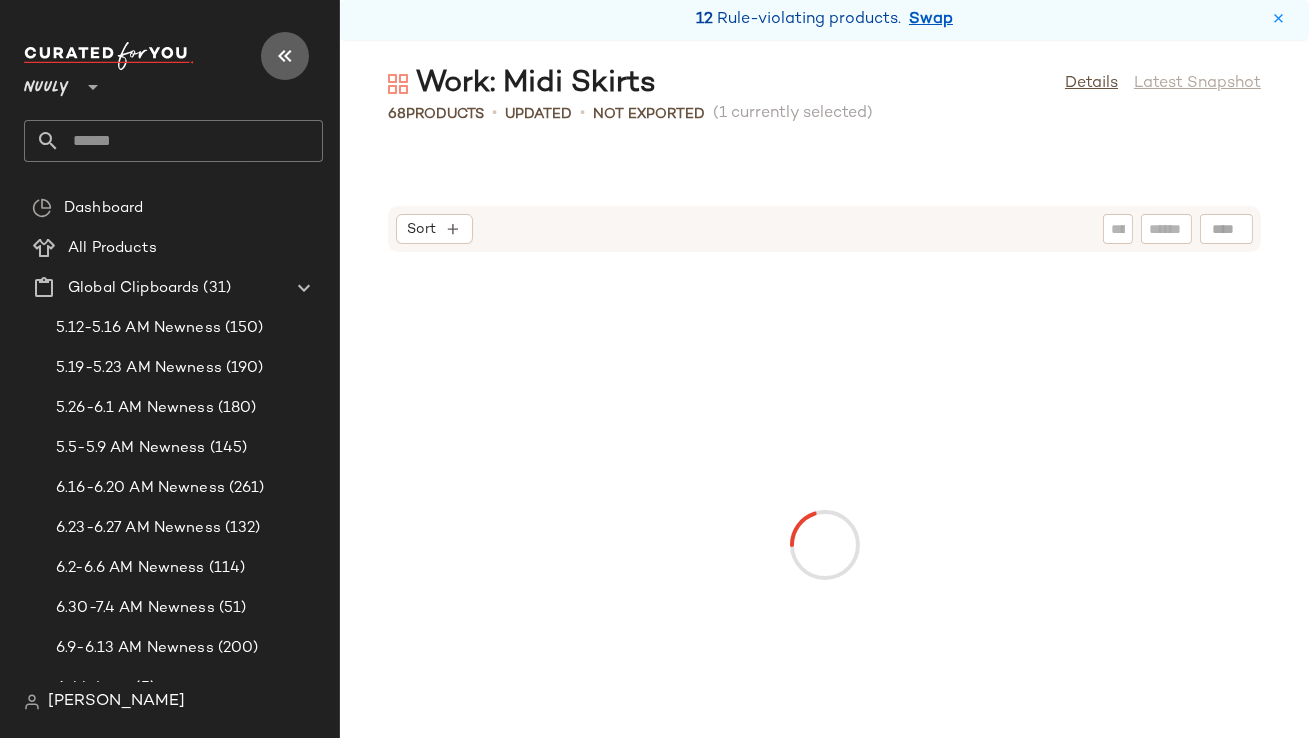 click at bounding box center [285, 56] 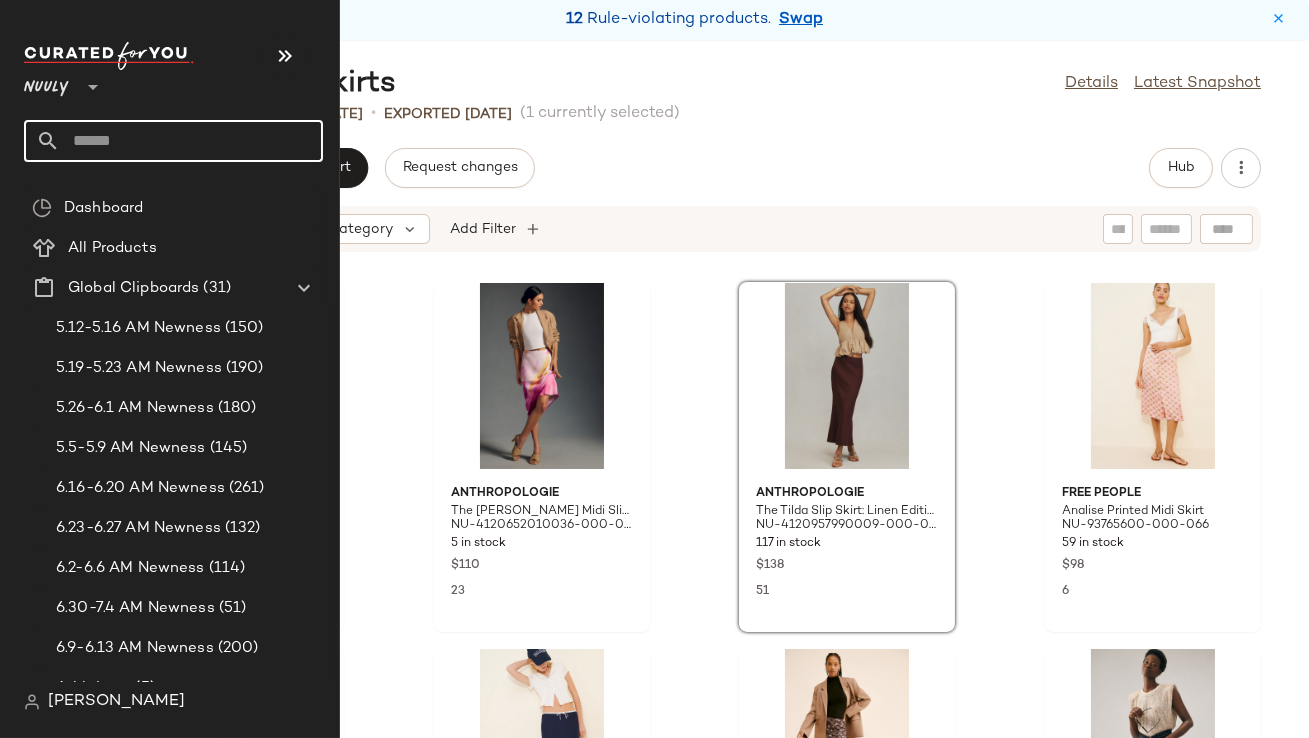 click 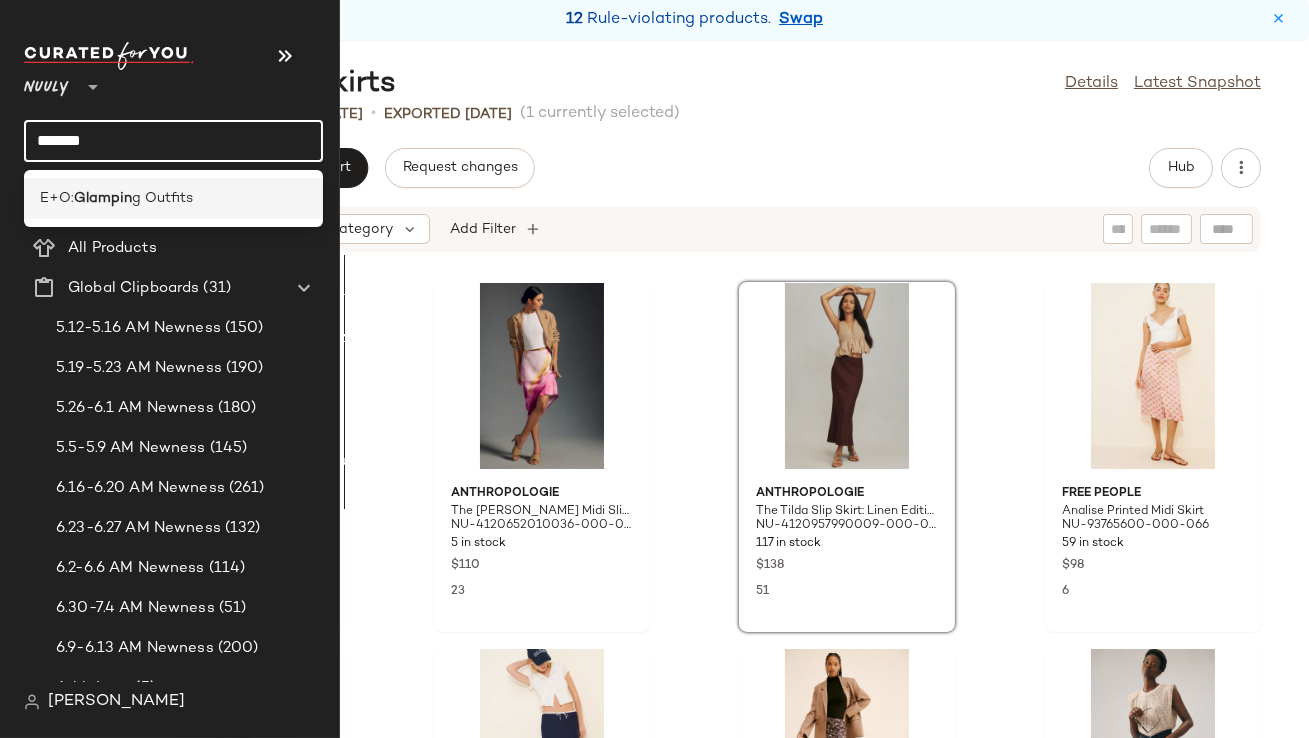type on "*******" 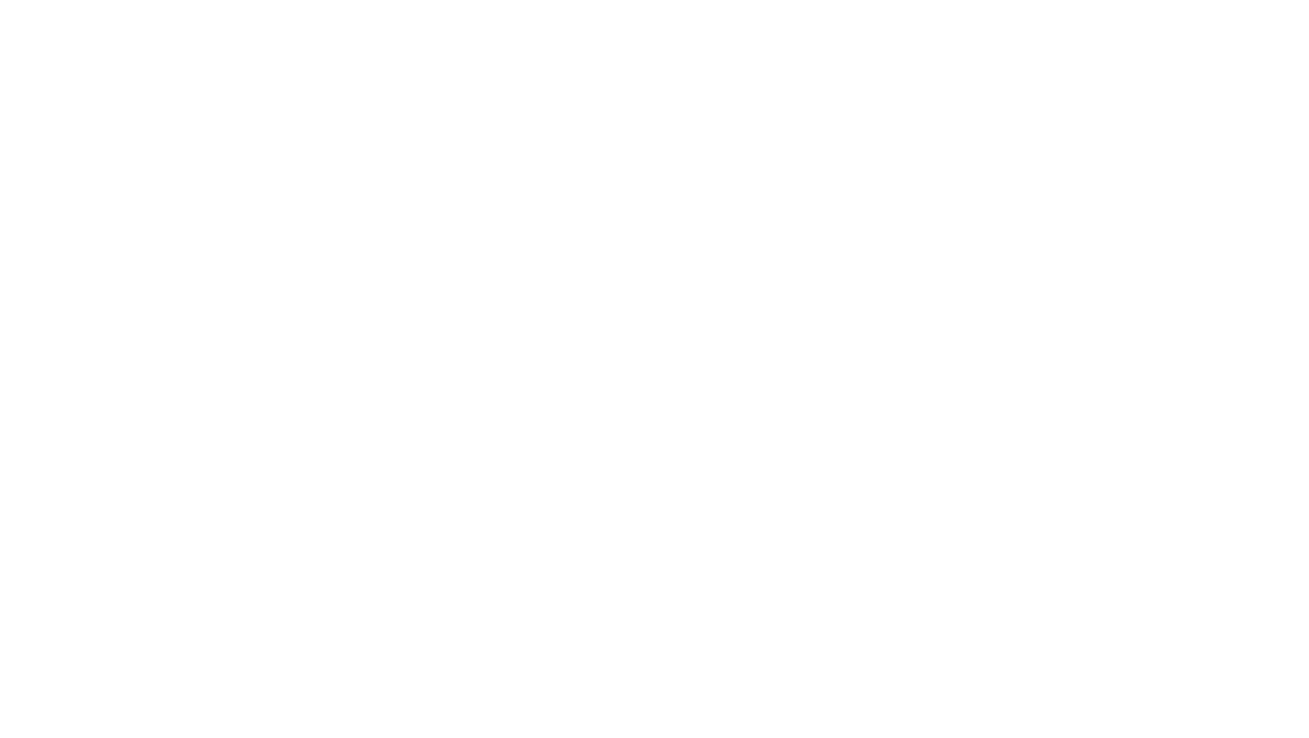 scroll, scrollTop: 0, scrollLeft: 0, axis: both 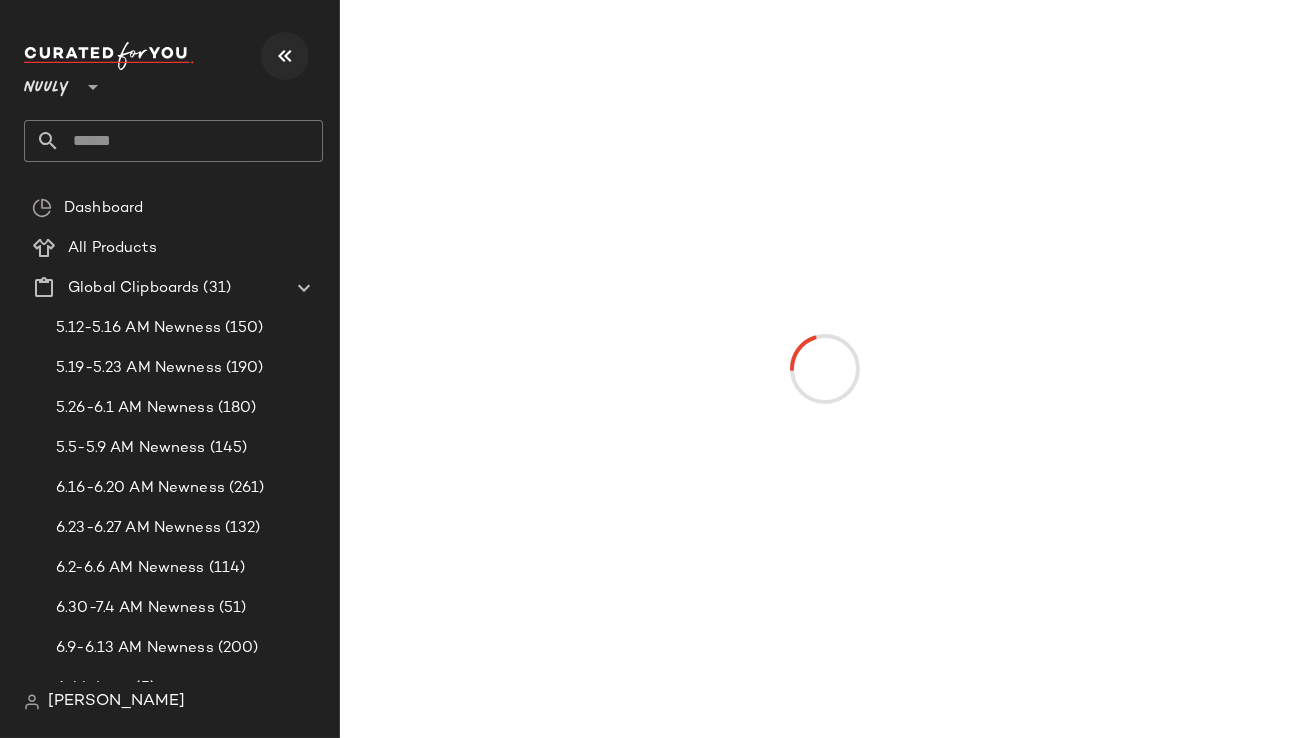 click at bounding box center (285, 56) 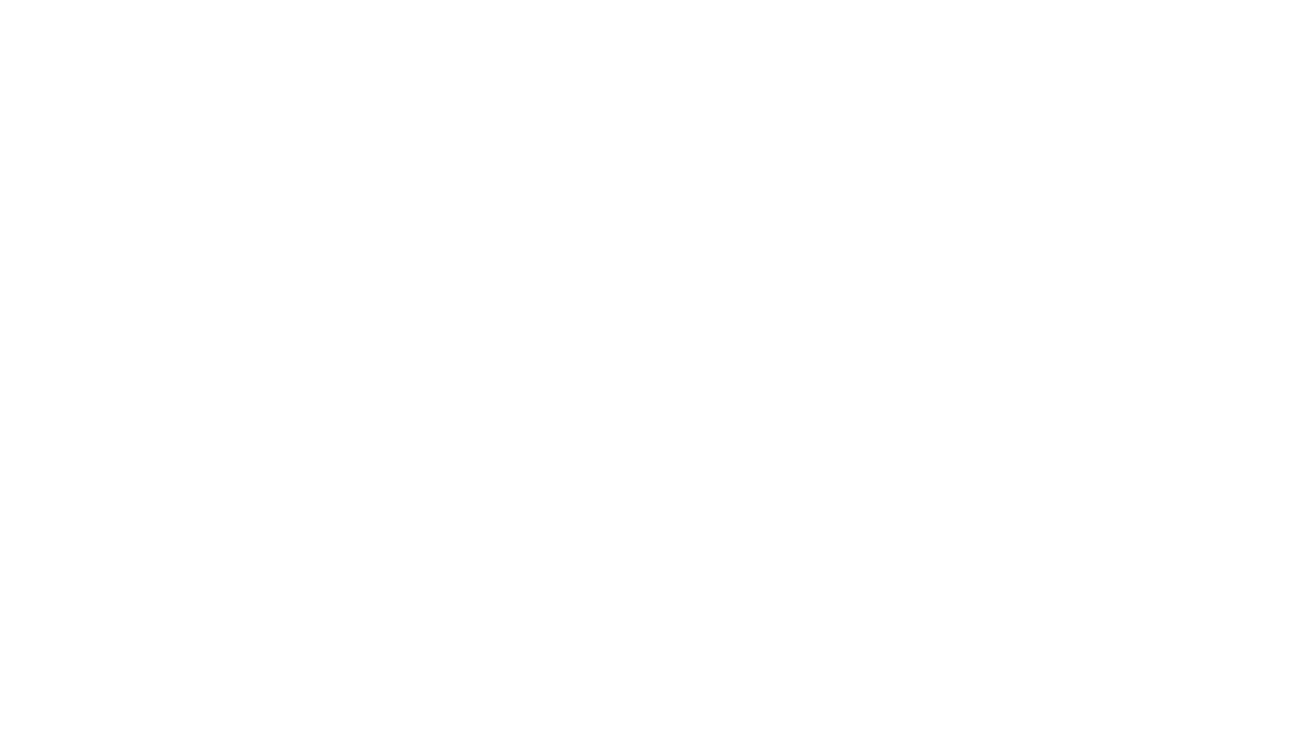 scroll, scrollTop: 0, scrollLeft: 0, axis: both 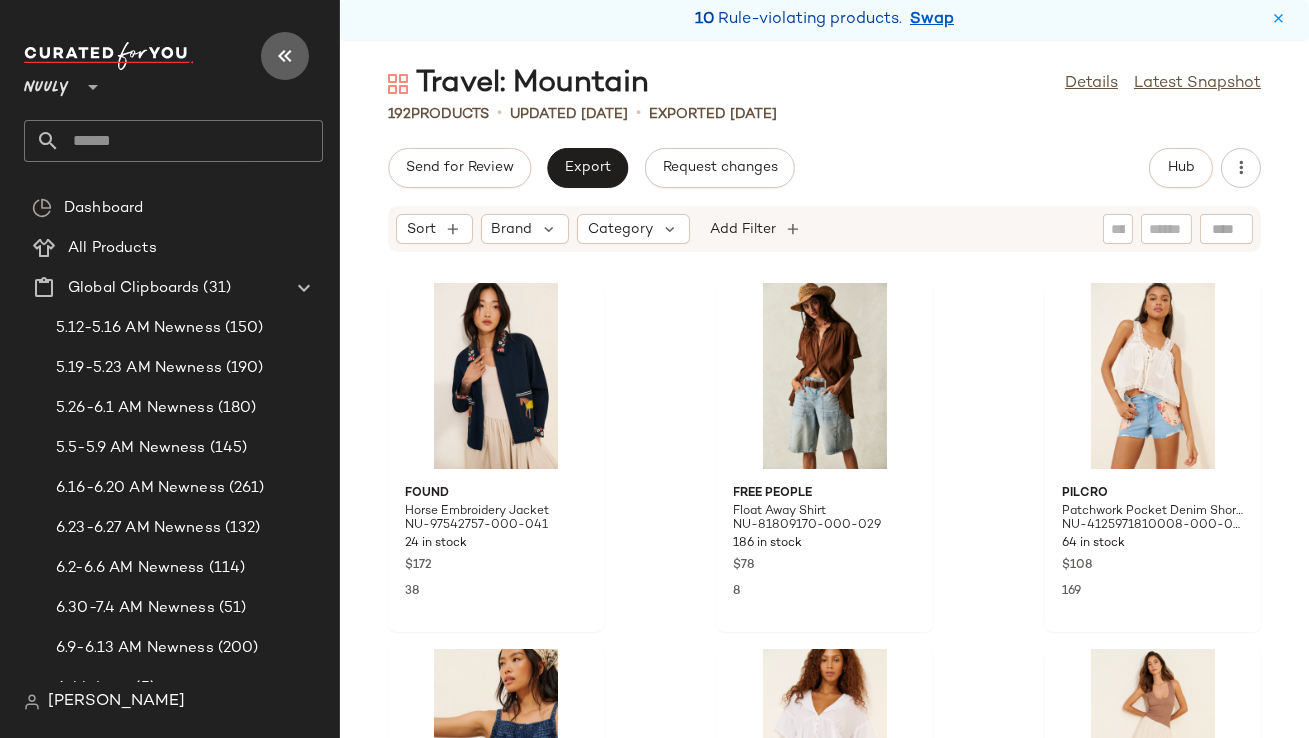 click at bounding box center [285, 56] 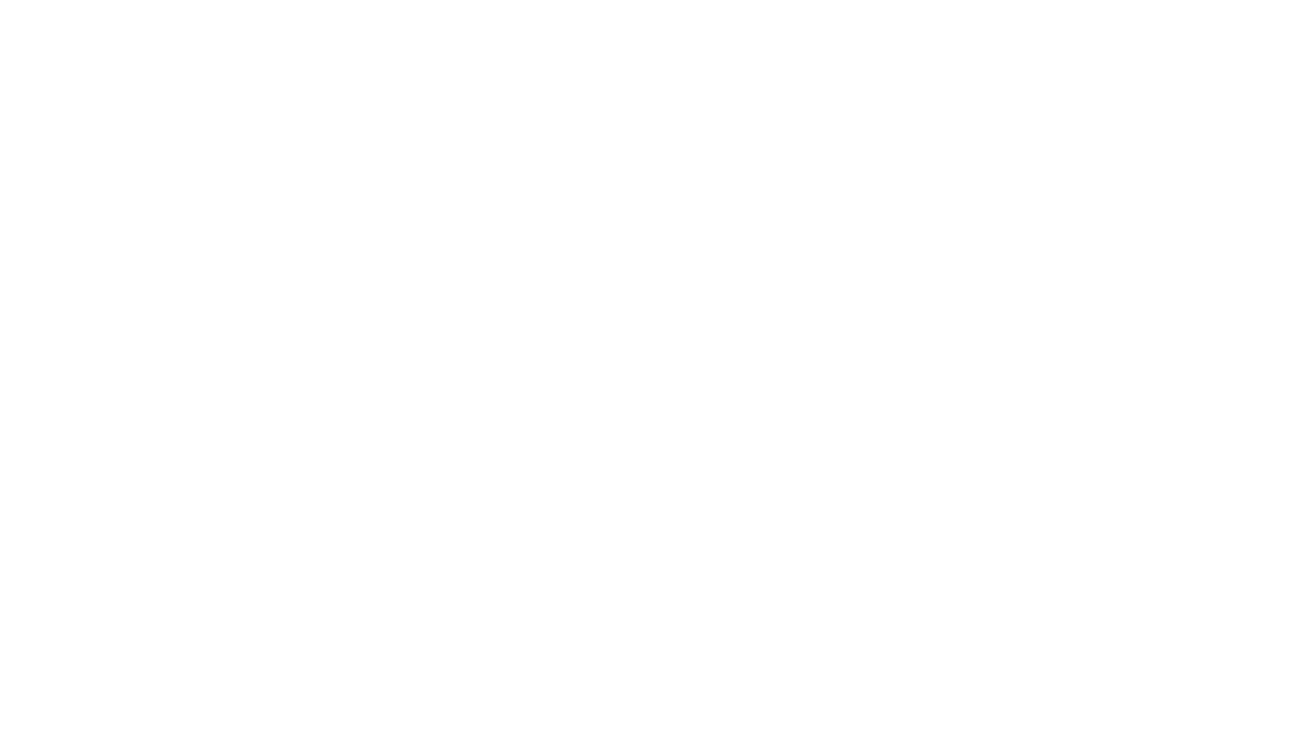scroll, scrollTop: 0, scrollLeft: 0, axis: both 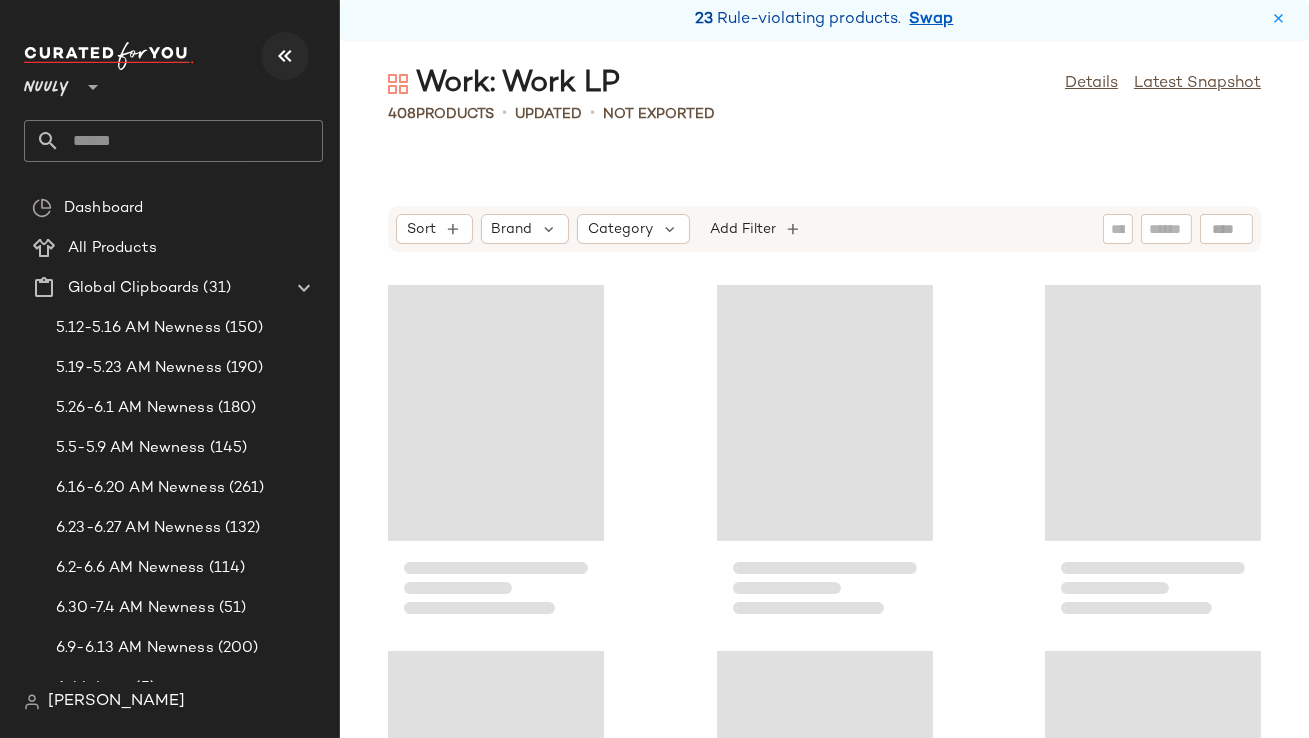 click at bounding box center (285, 56) 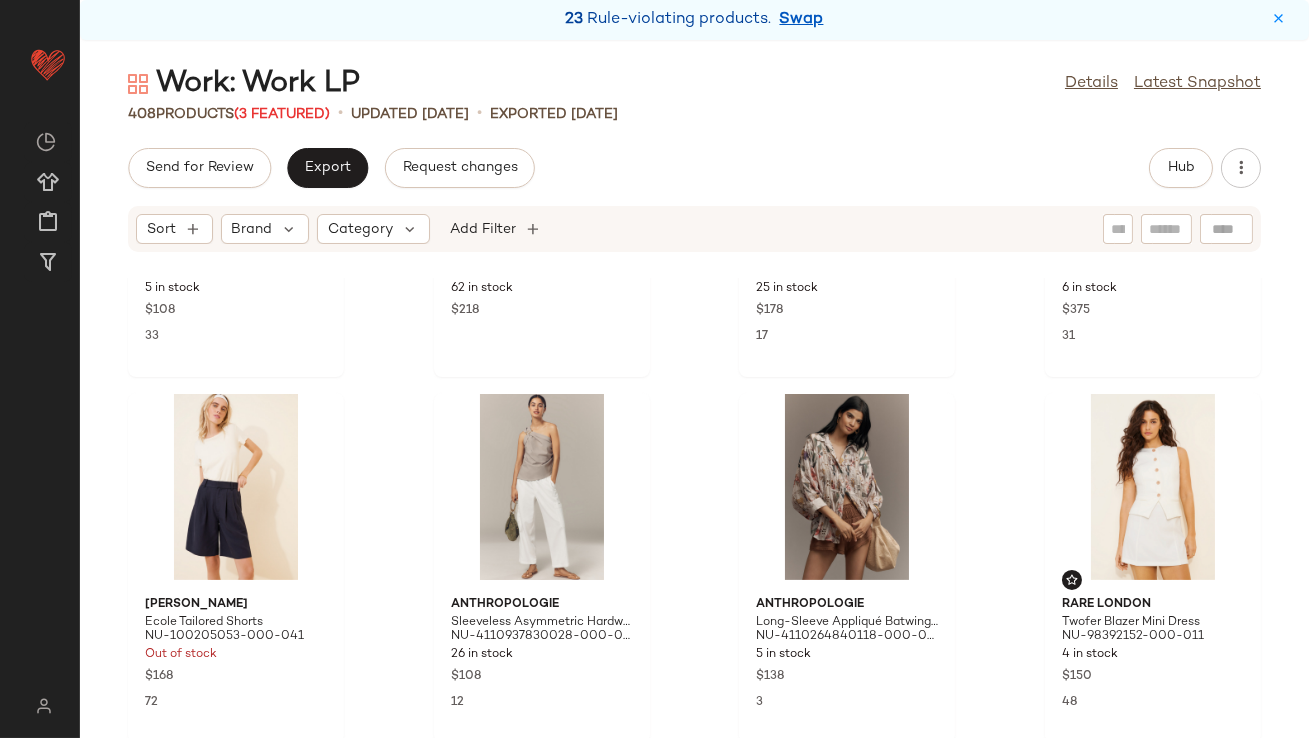 scroll, scrollTop: 1402, scrollLeft: 0, axis: vertical 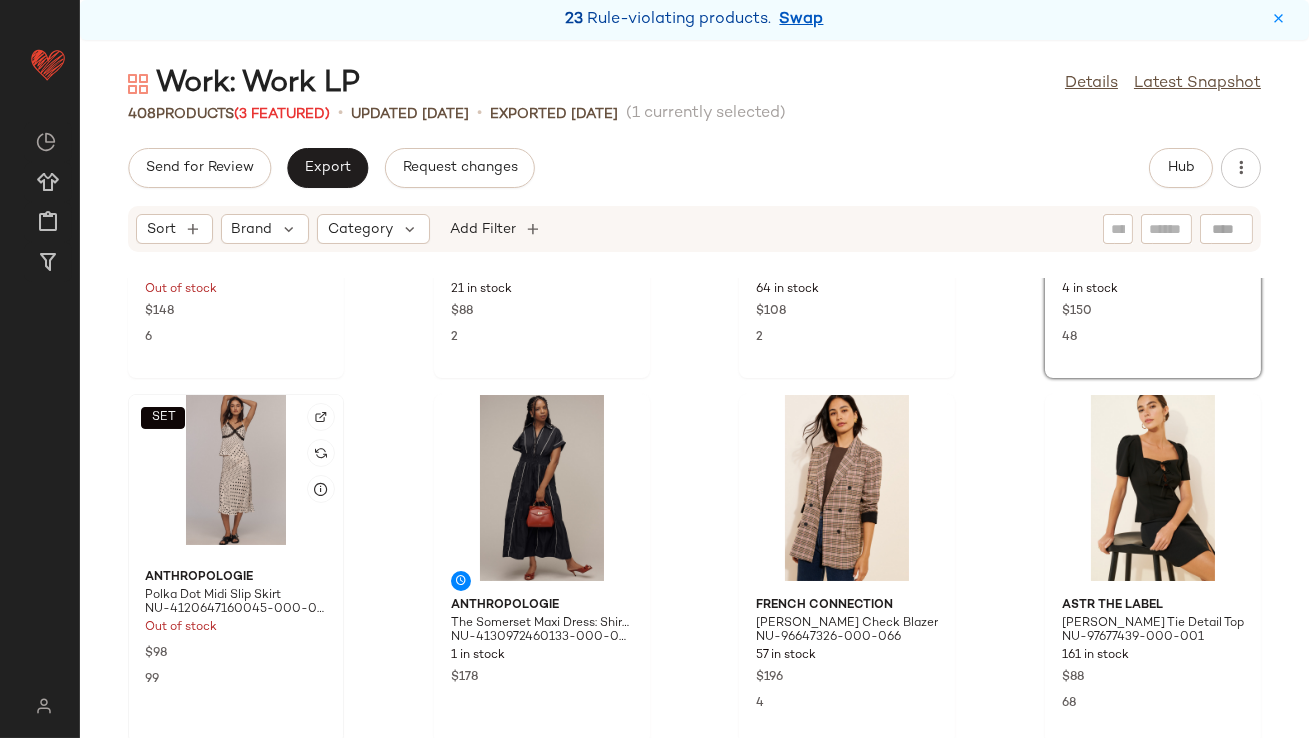 click on "SET" 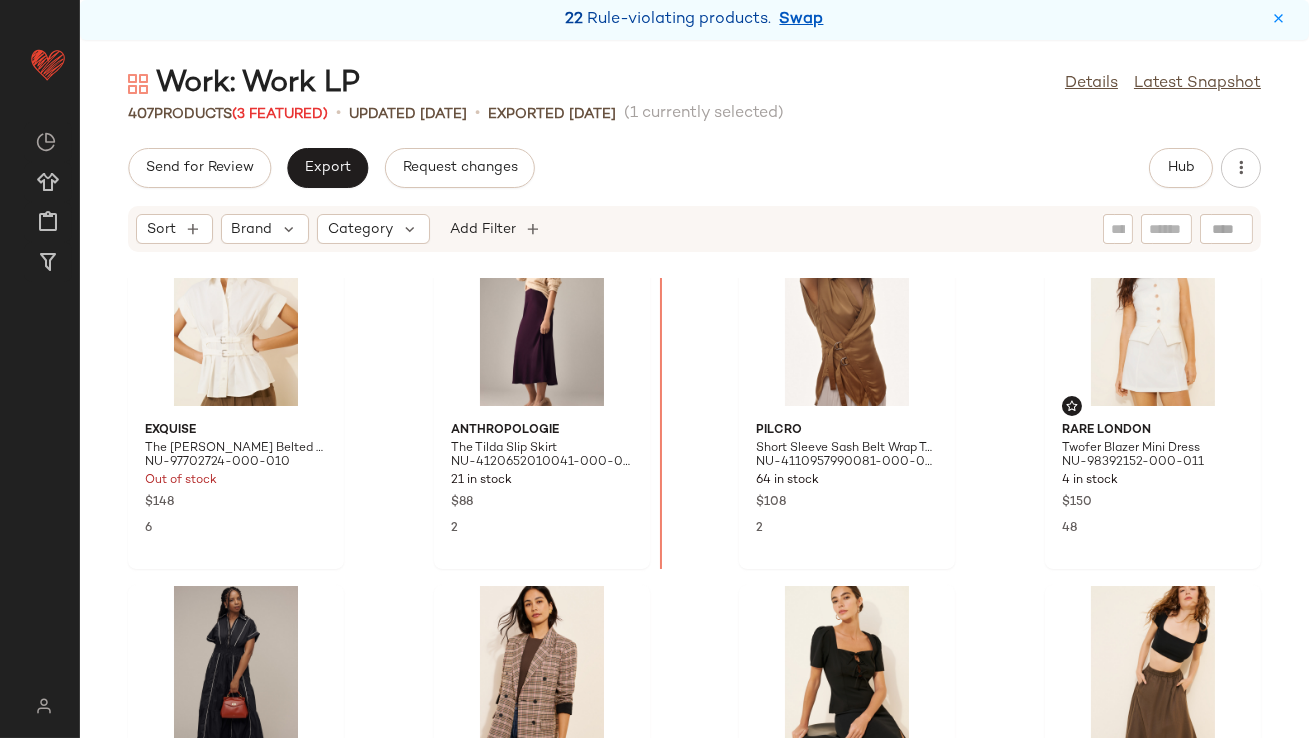 scroll, scrollTop: 0, scrollLeft: 0, axis: both 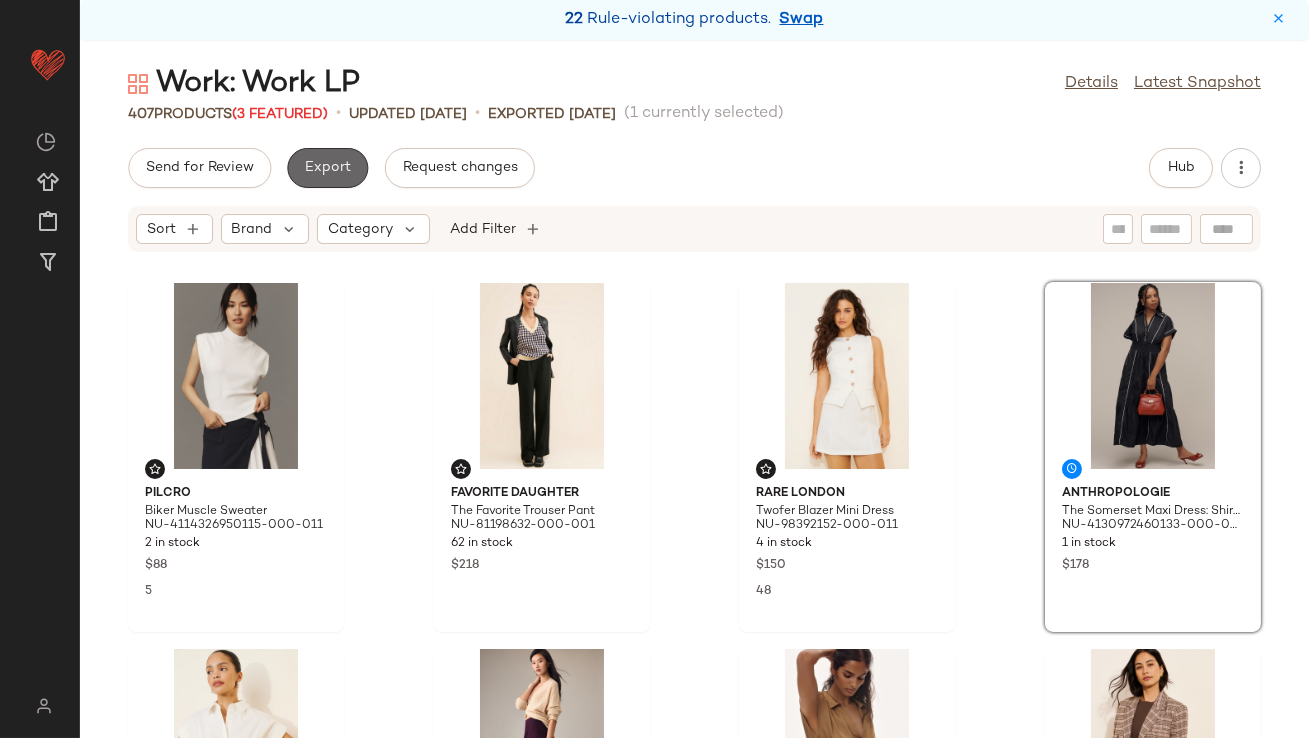 click on "Export" 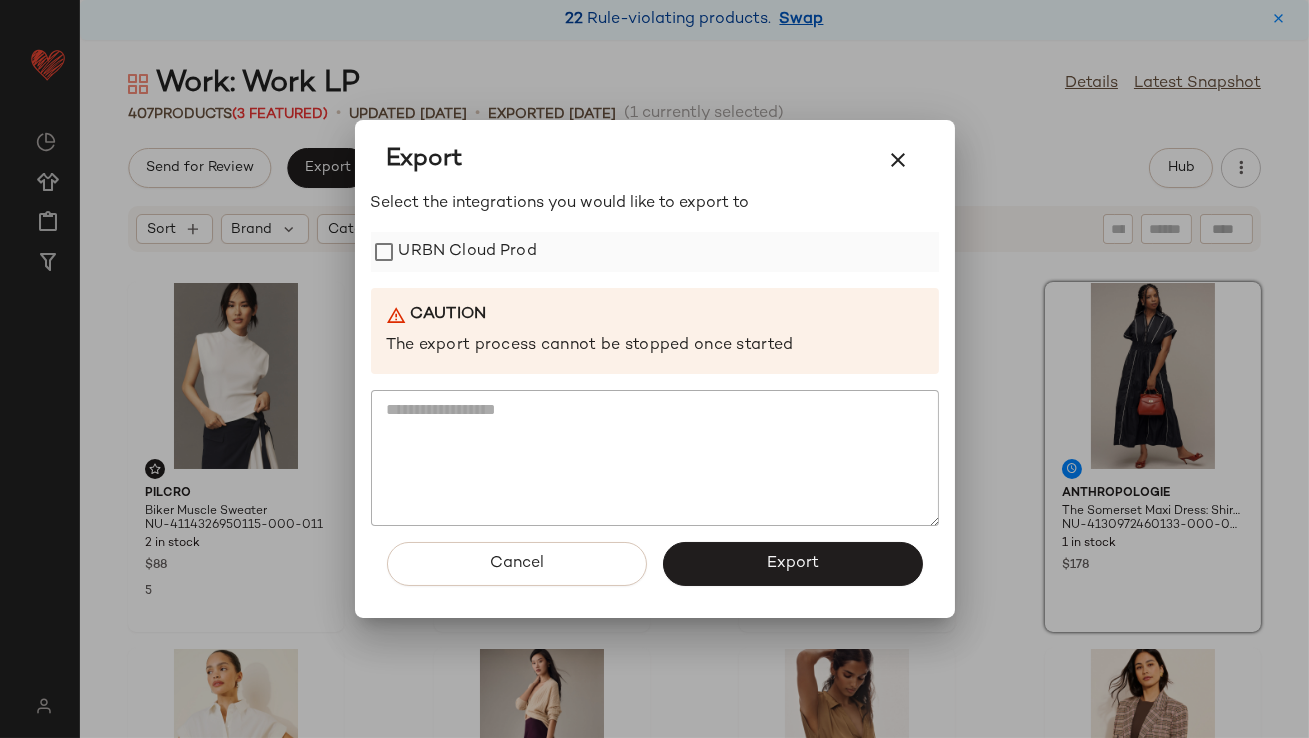 click on "URBN Cloud Prod" at bounding box center [468, 252] 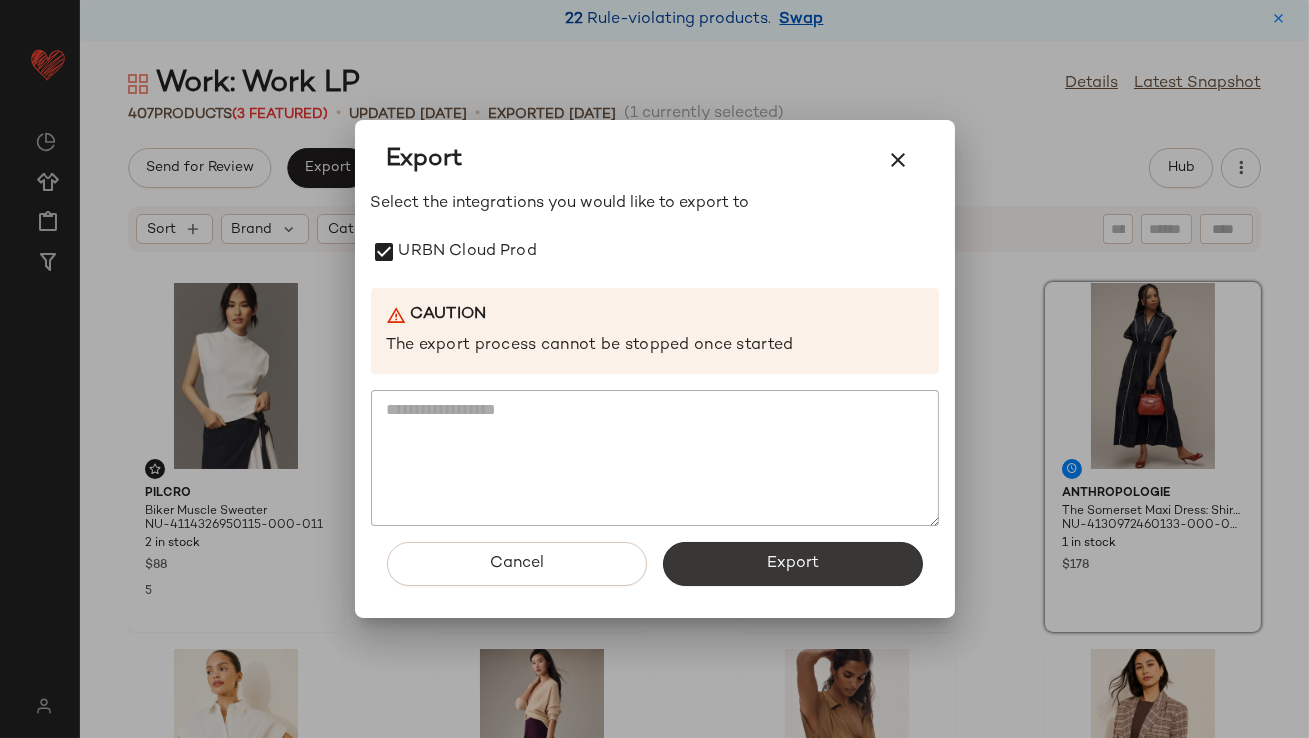 click on "Export" 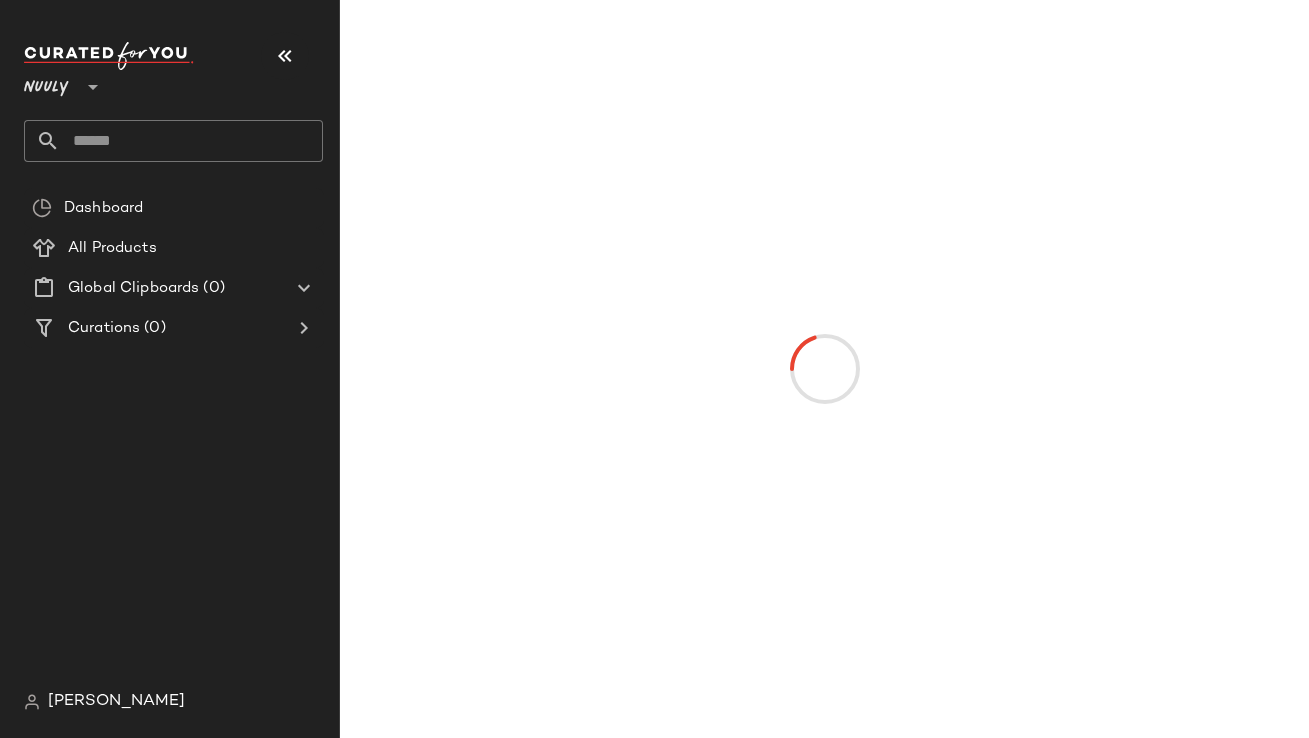 scroll, scrollTop: 0, scrollLeft: 0, axis: both 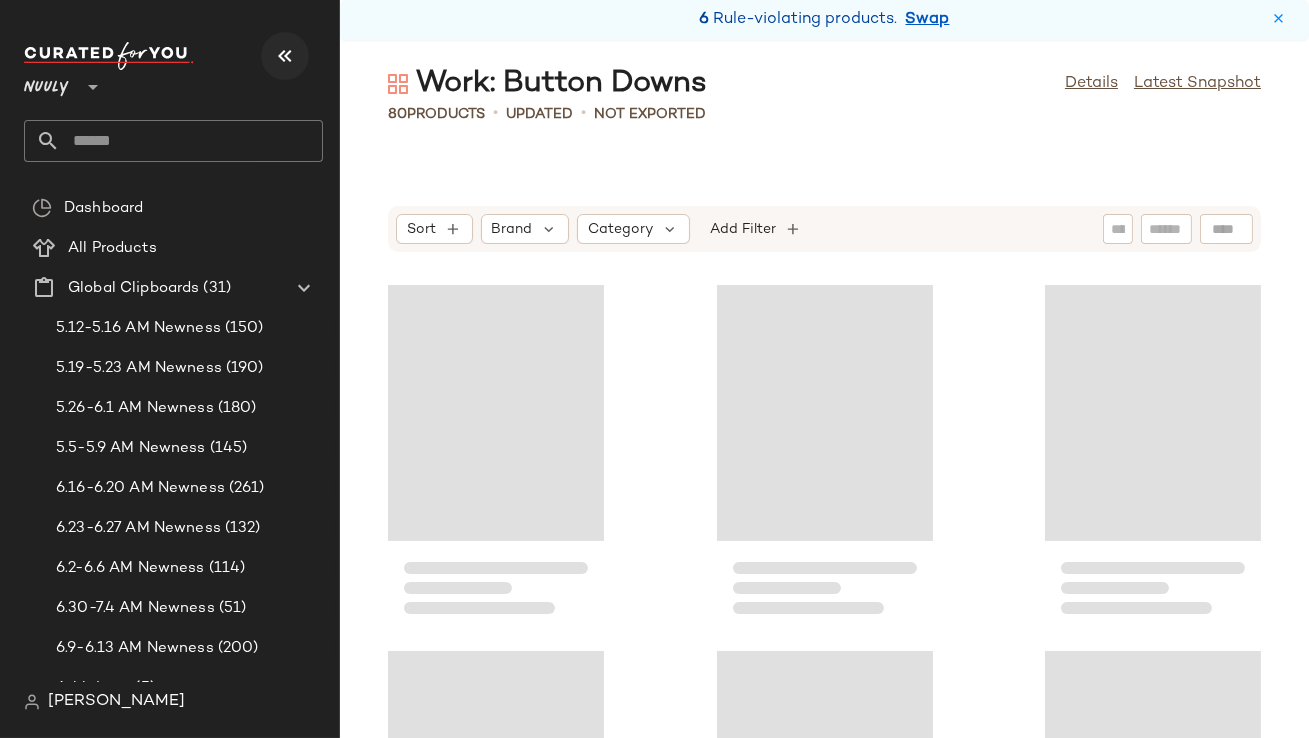 click at bounding box center (285, 56) 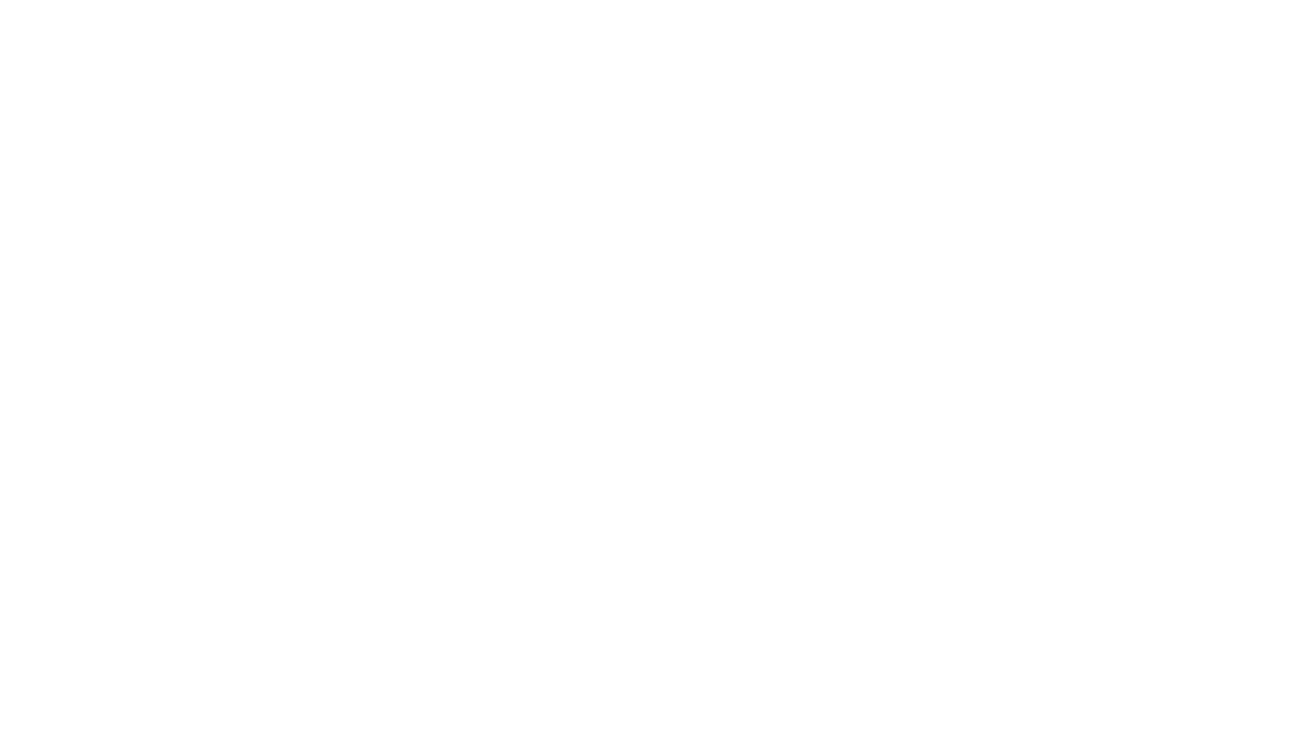 scroll, scrollTop: 0, scrollLeft: 0, axis: both 